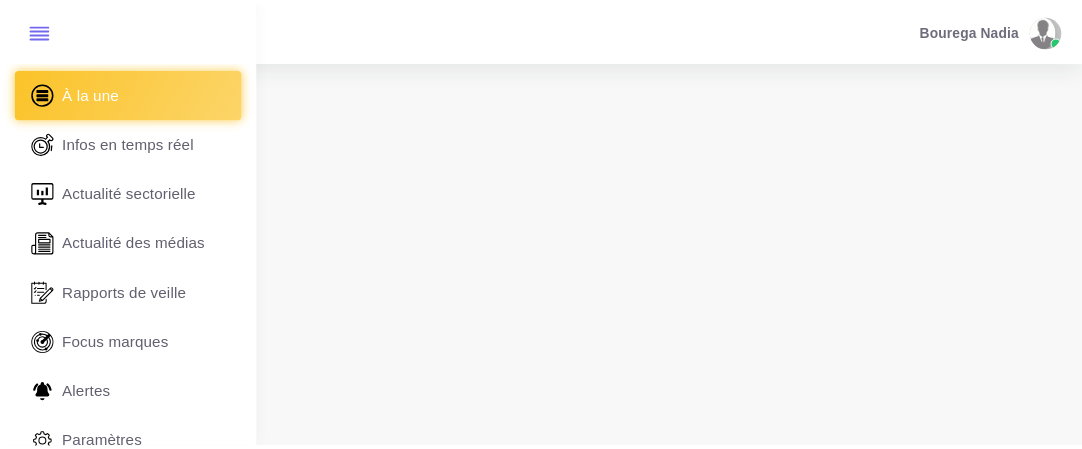 scroll, scrollTop: 0, scrollLeft: 0, axis: both 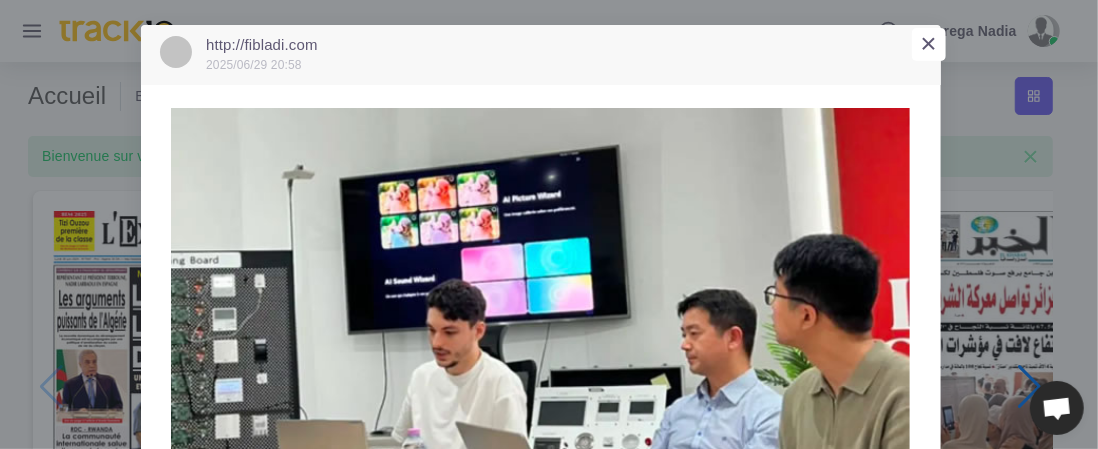 click on "×" at bounding box center [928, 43] 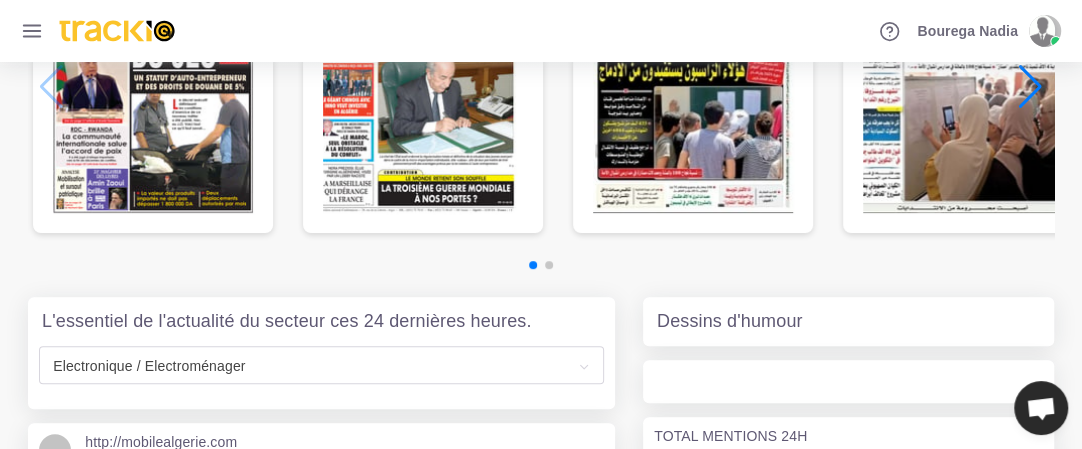 scroll, scrollTop: 0, scrollLeft: 0, axis: both 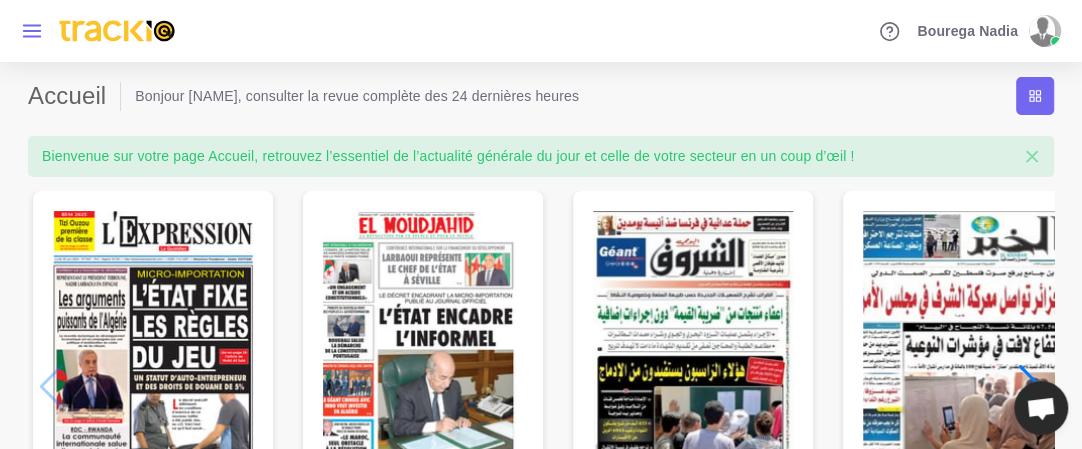 click at bounding box center [32, 31] 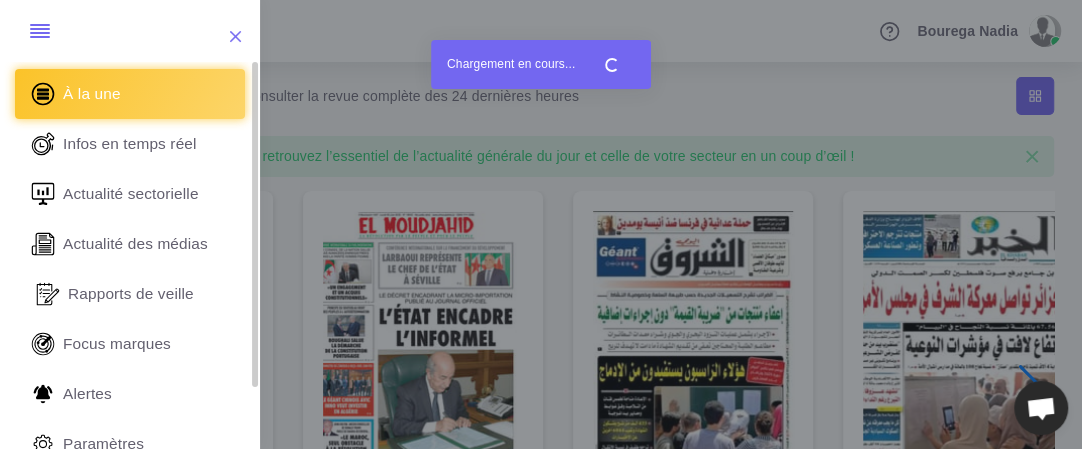 click on "Rapports de veille" at bounding box center (131, 294) 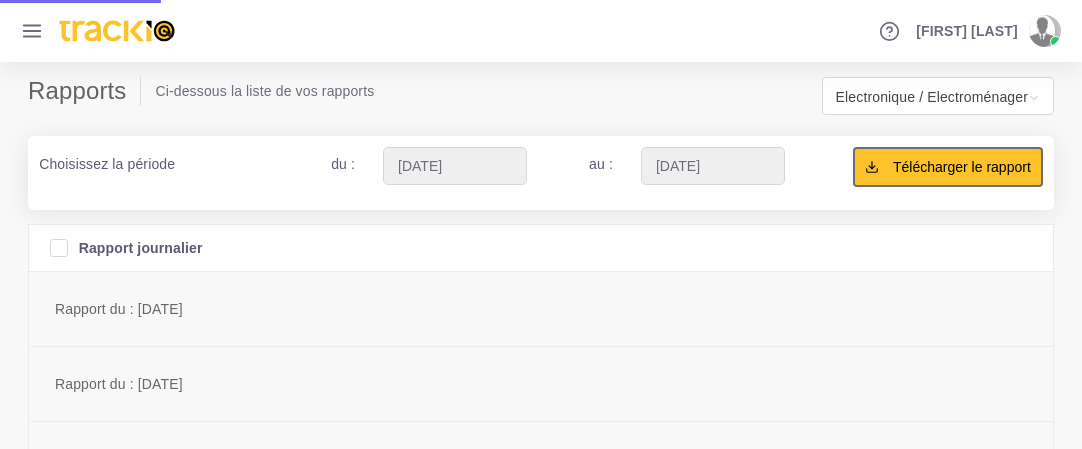 scroll, scrollTop: 0, scrollLeft: 0, axis: both 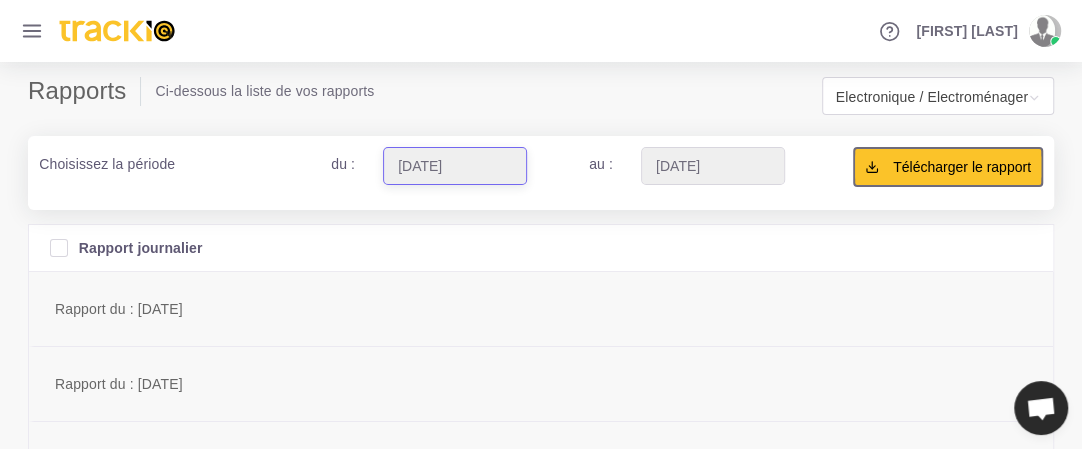 click on "[DATE]" at bounding box center (455, 166) 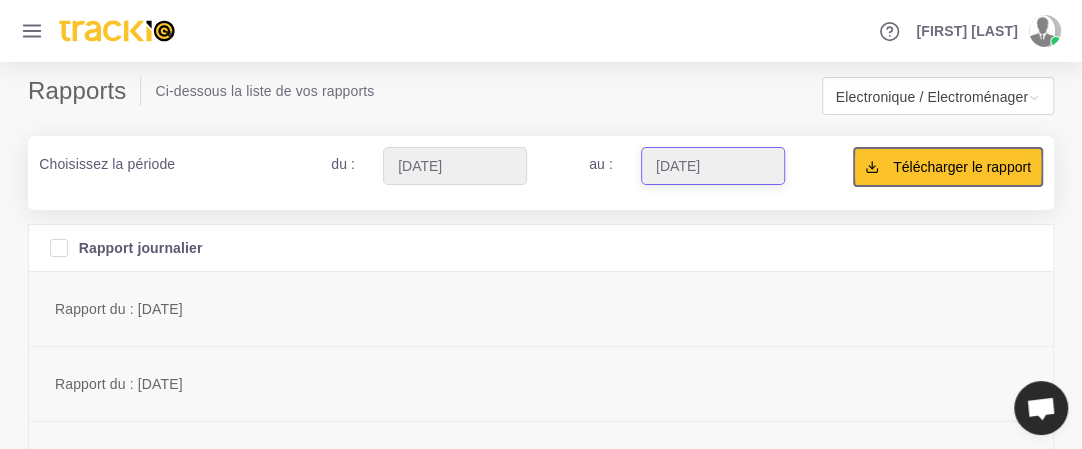 click on "2025-07-01" at bounding box center (713, 166) 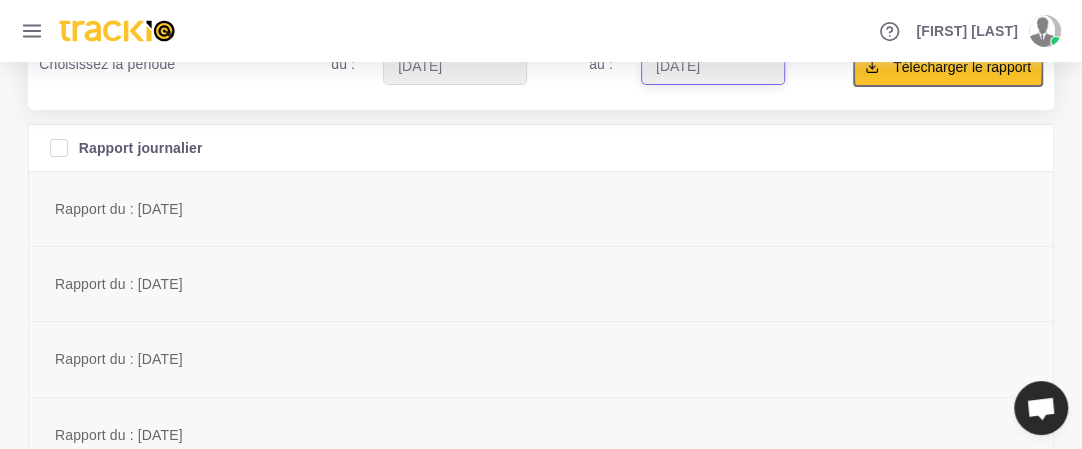 scroll, scrollTop: 0, scrollLeft: 0, axis: both 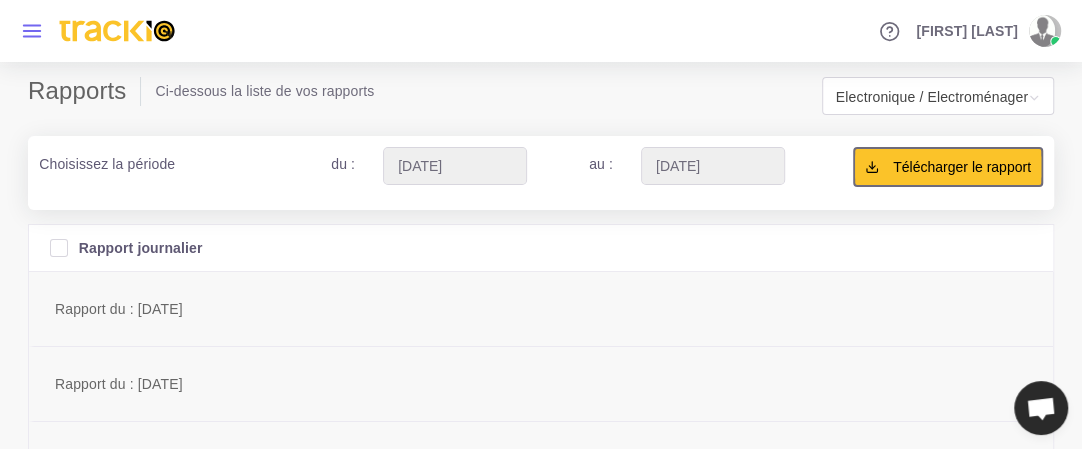 click at bounding box center [32, 31] 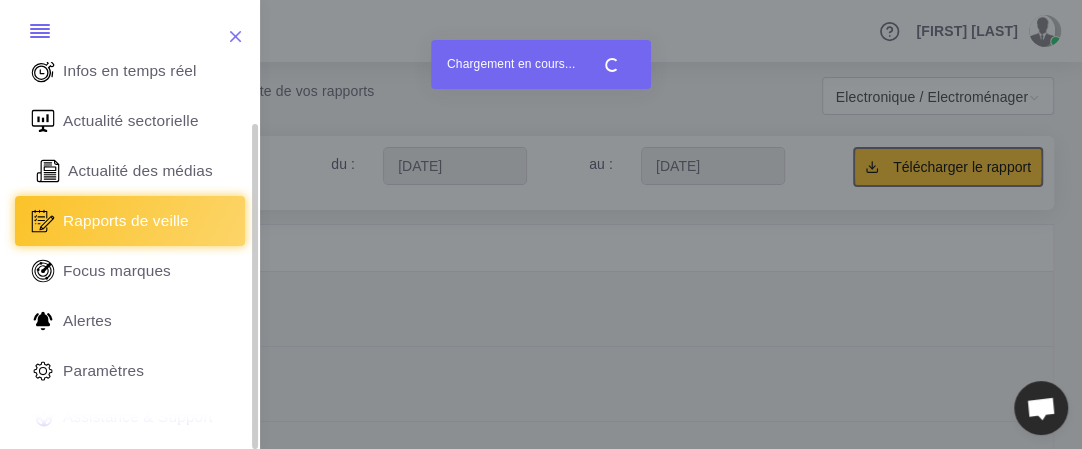 click on "Actualité des médias" at bounding box center [140, 171] 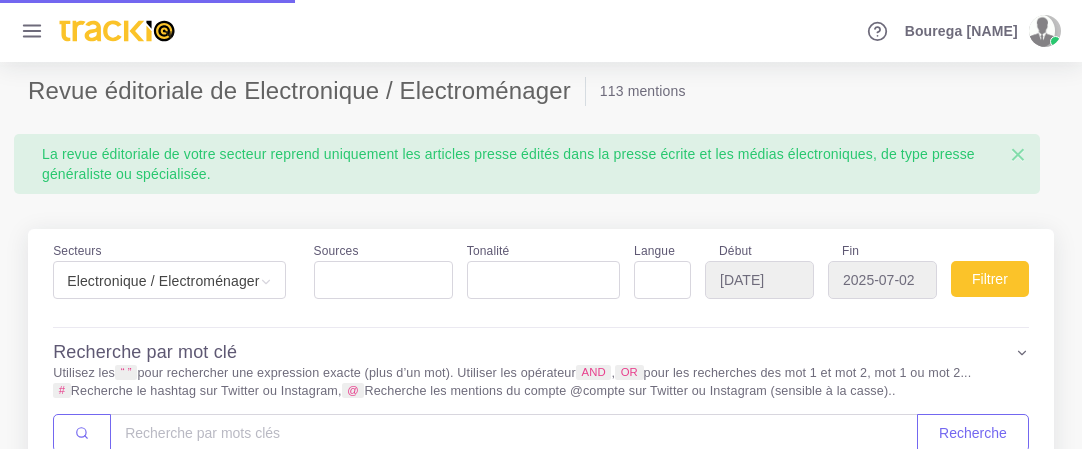 scroll, scrollTop: 0, scrollLeft: 0, axis: both 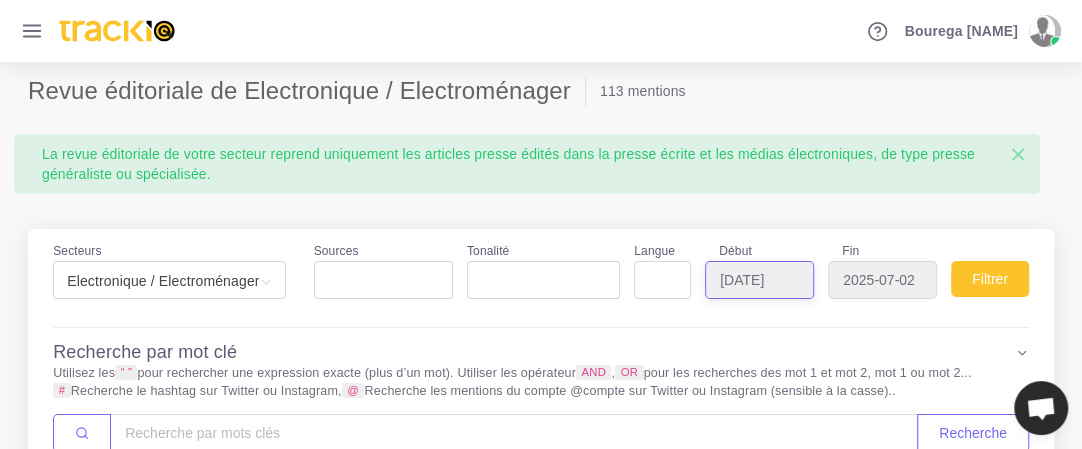 click on "[DATE]" at bounding box center [759, 280] 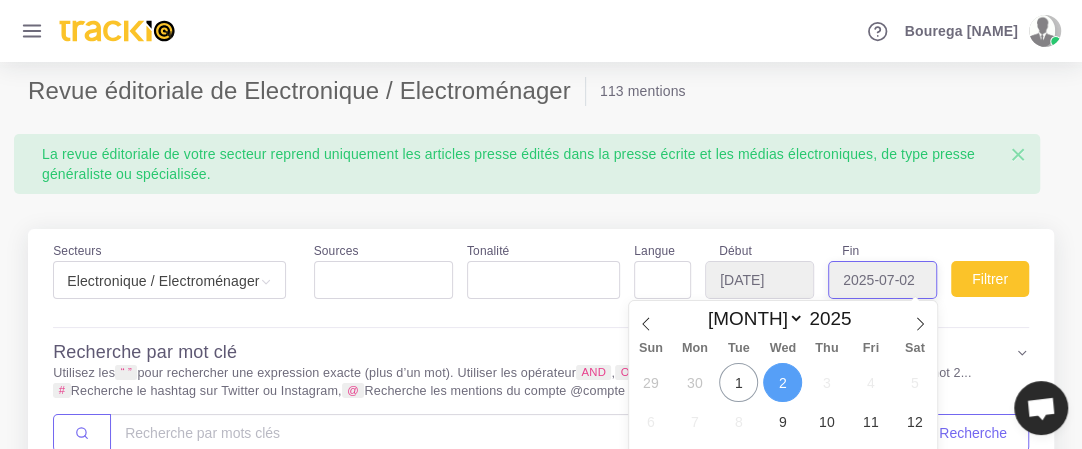 click on "2025-07-02" at bounding box center (882, 280) 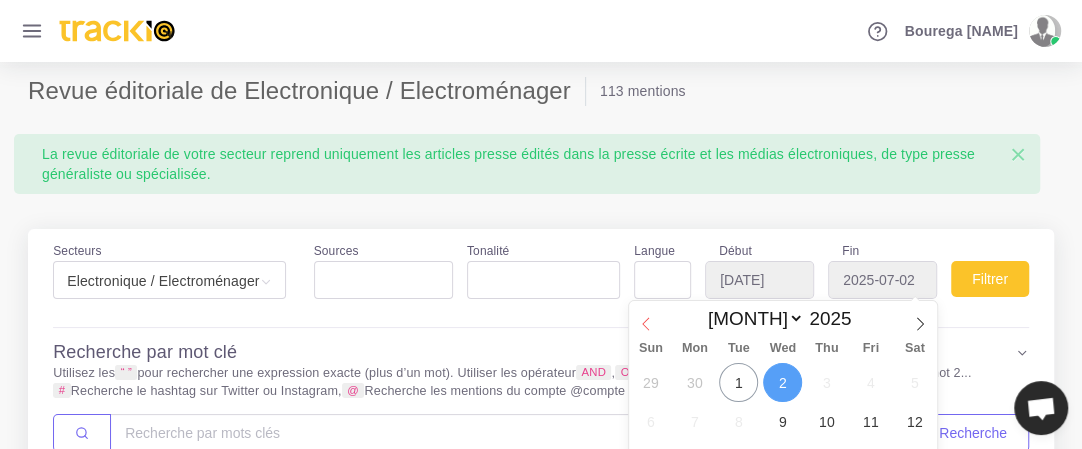 click at bounding box center (646, 324) 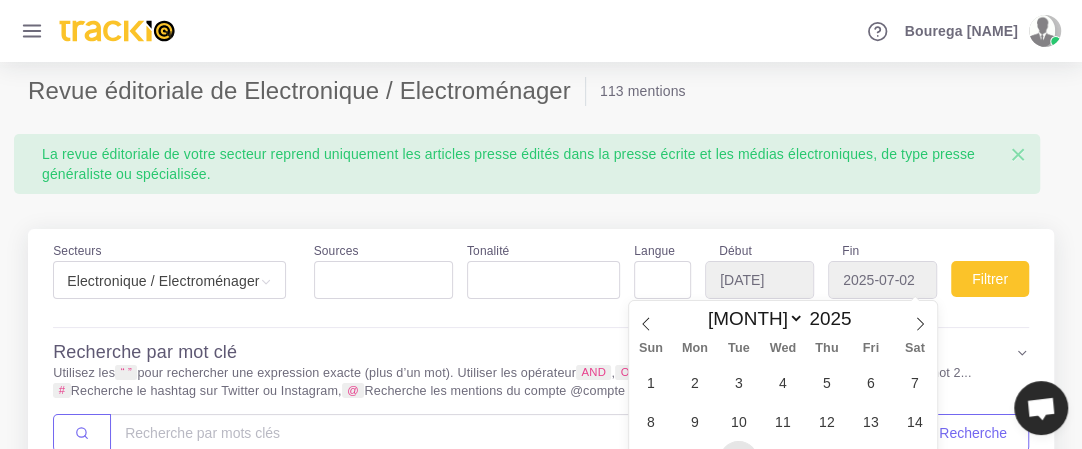 scroll, scrollTop: 100, scrollLeft: 0, axis: vertical 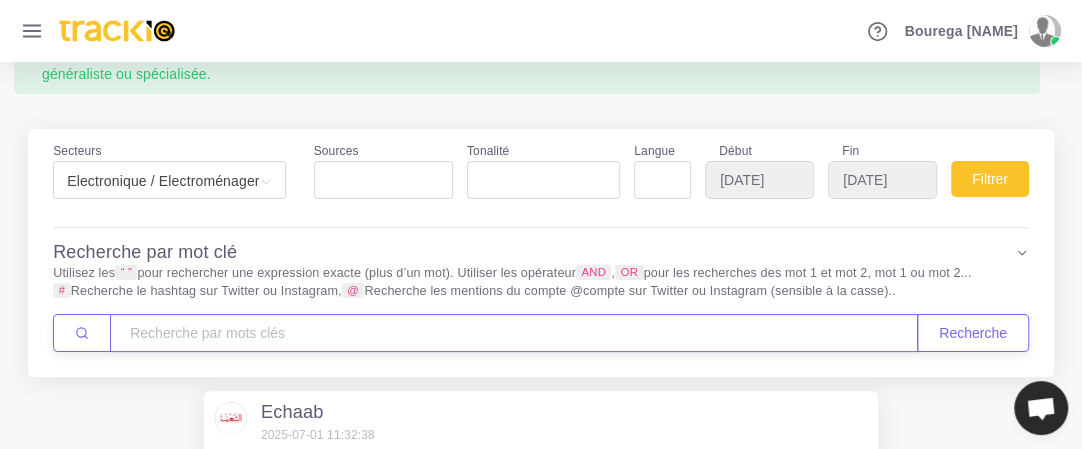 click at bounding box center (514, 333) 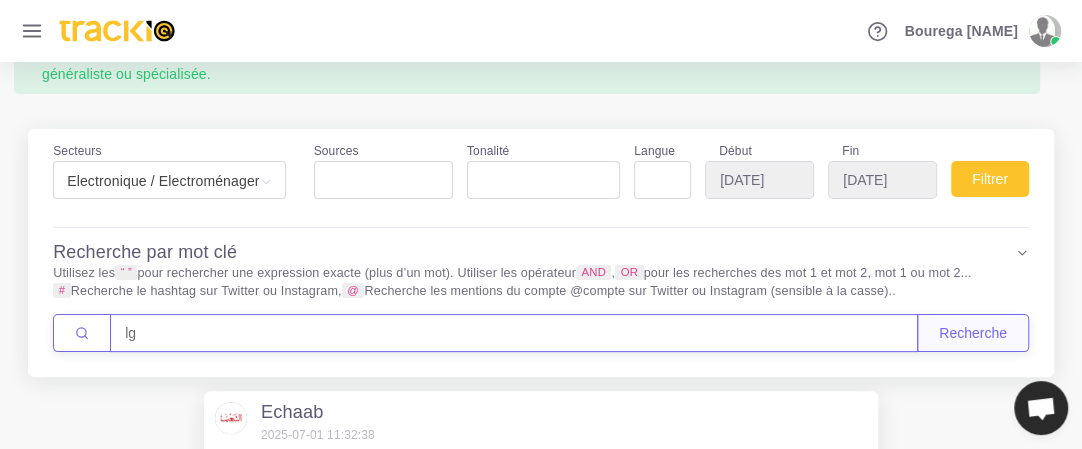 type on "lg" 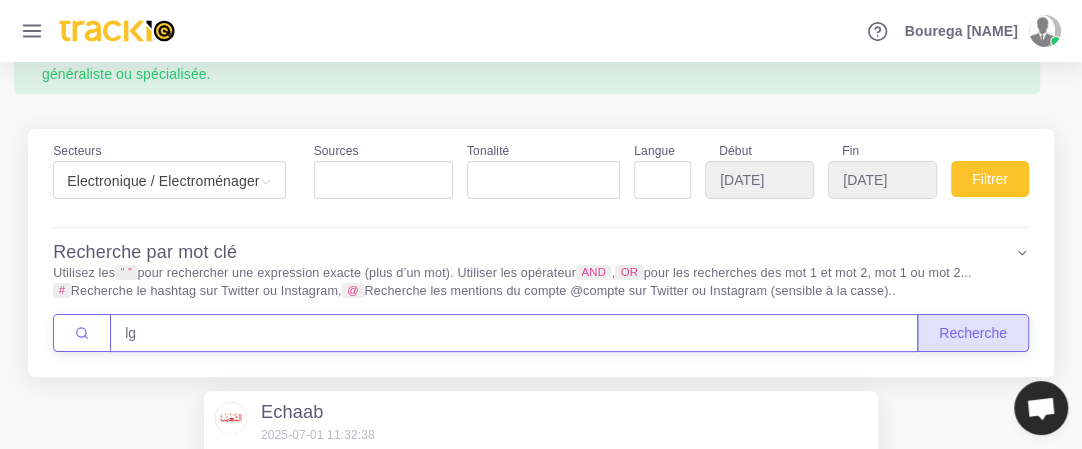 click on "Recherche" at bounding box center (973, 333) 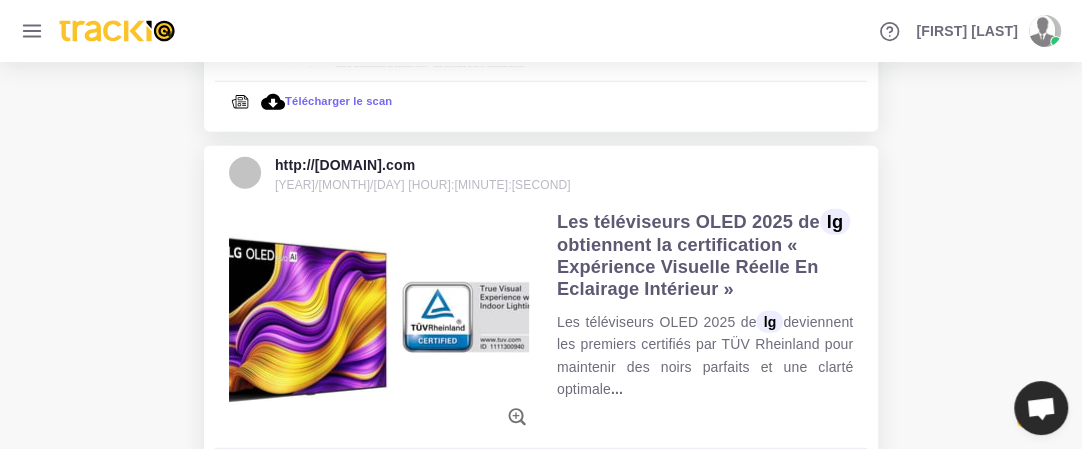 scroll, scrollTop: 2724, scrollLeft: 0, axis: vertical 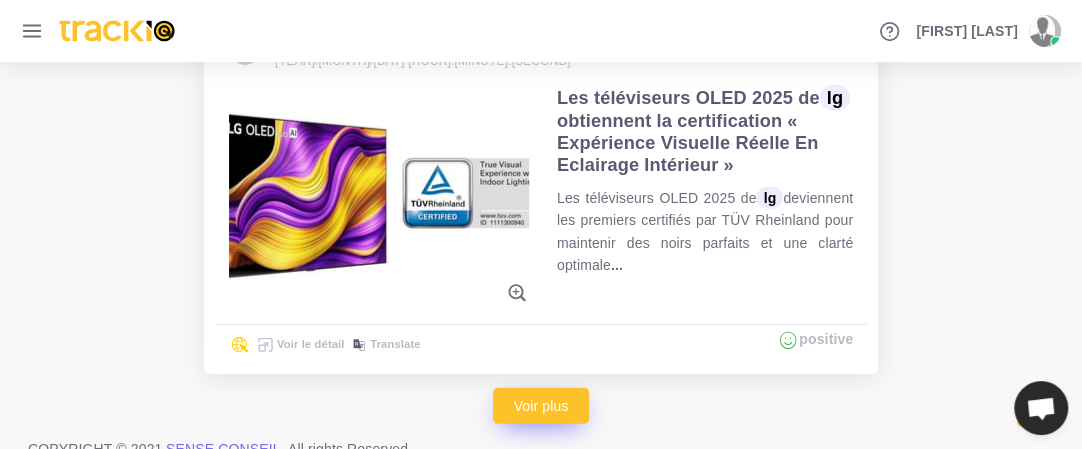 drag, startPoint x: 574, startPoint y: 383, endPoint x: 588, endPoint y: 368, distance: 20.518284 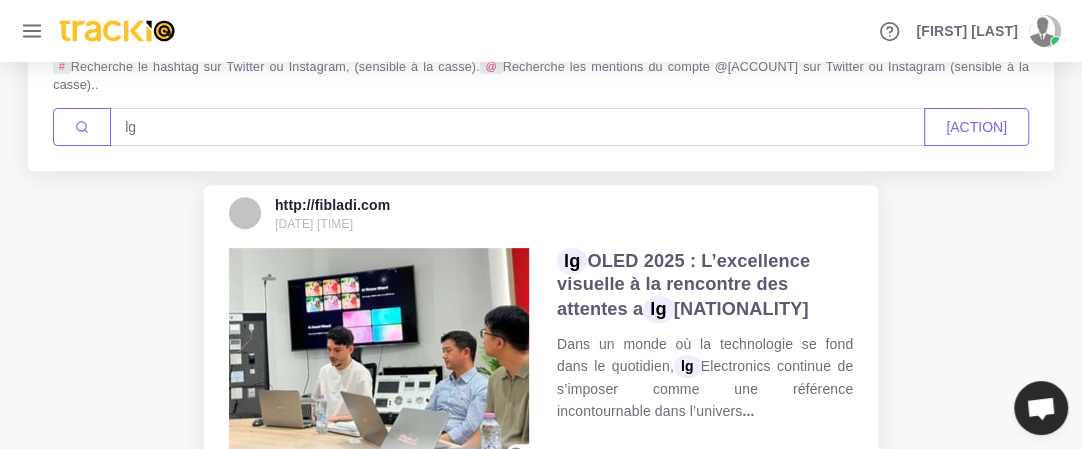 scroll, scrollTop: 424, scrollLeft: 0, axis: vertical 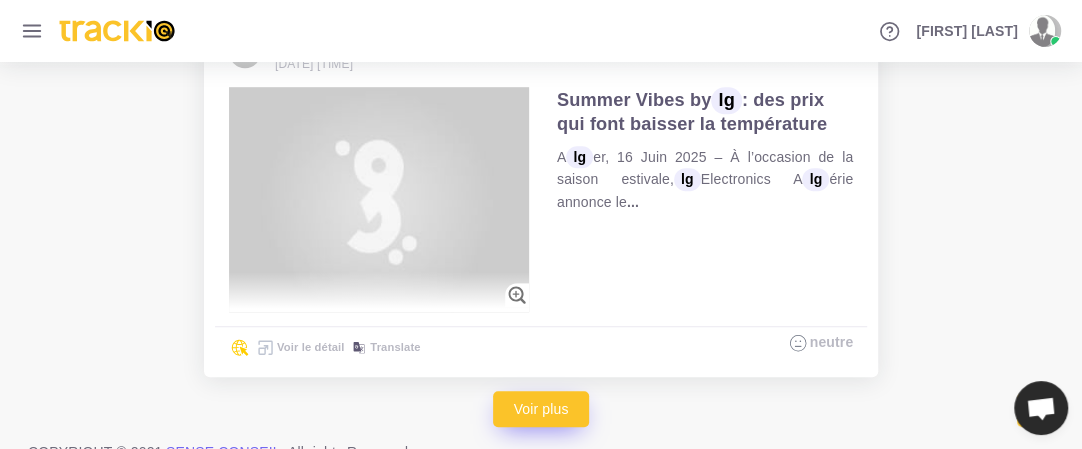 click on "Voir plus" at bounding box center (541, 409) 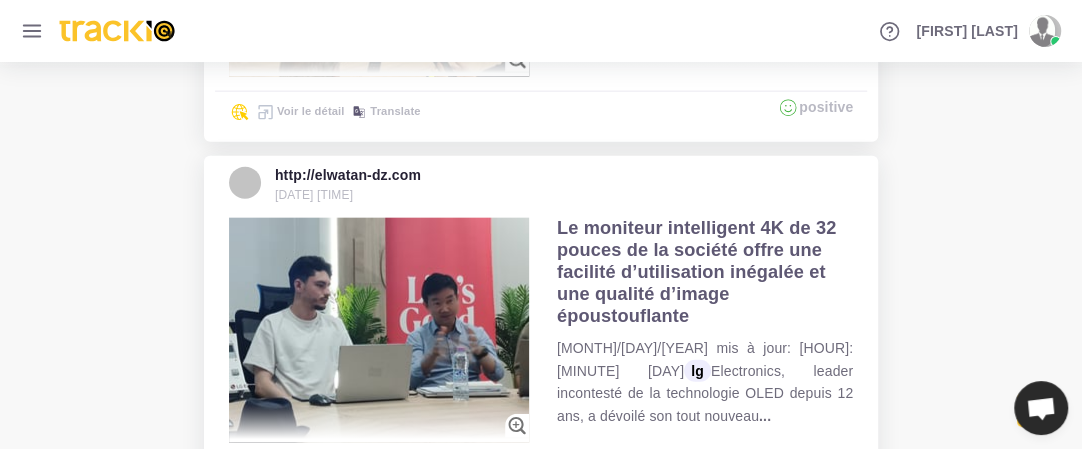 scroll, scrollTop: 6237, scrollLeft: 0, axis: vertical 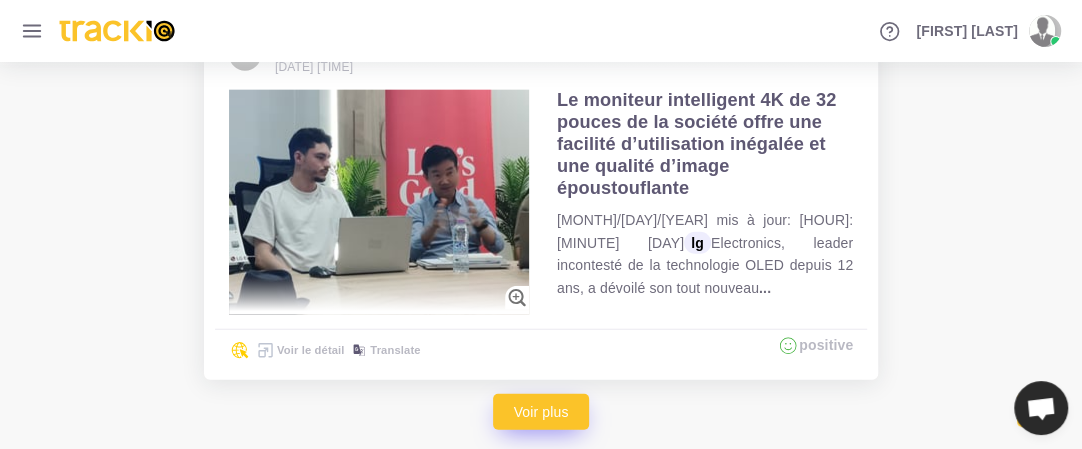 click on "Voir plus" at bounding box center (541, 412) 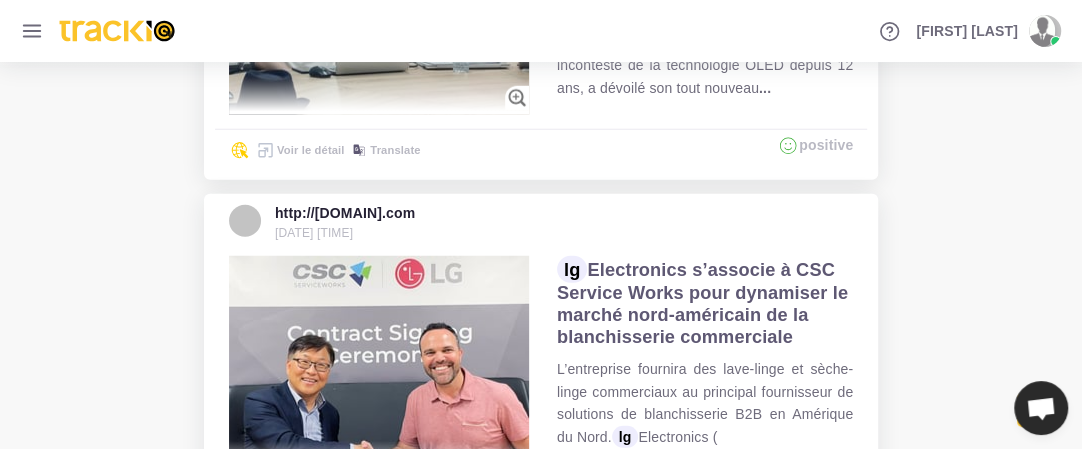 scroll, scrollTop: 6537, scrollLeft: 0, axis: vertical 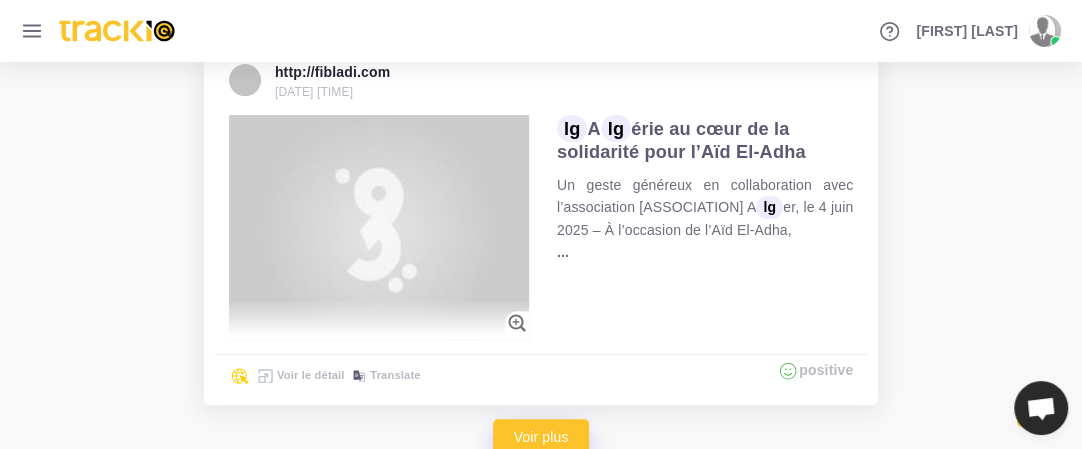 click on "Voir plus" at bounding box center (541, 437) 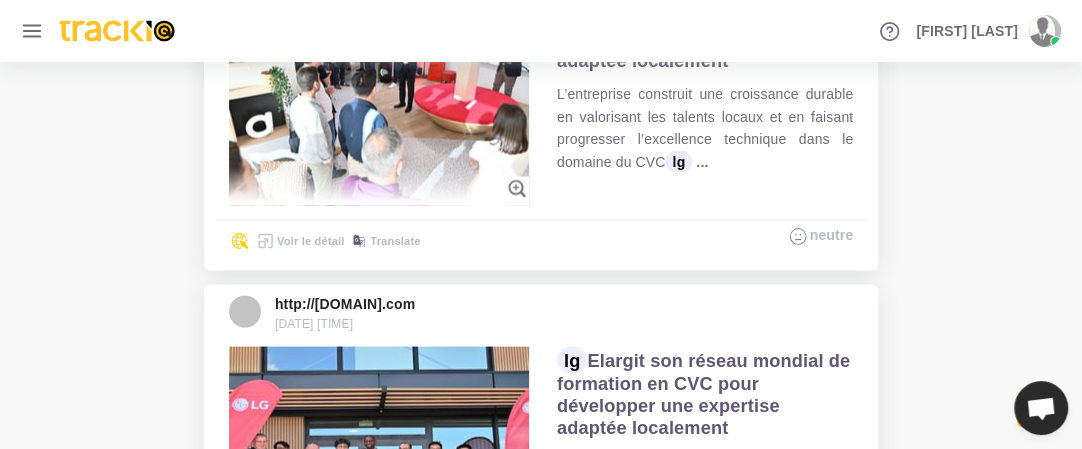 scroll, scrollTop: 9628, scrollLeft: 0, axis: vertical 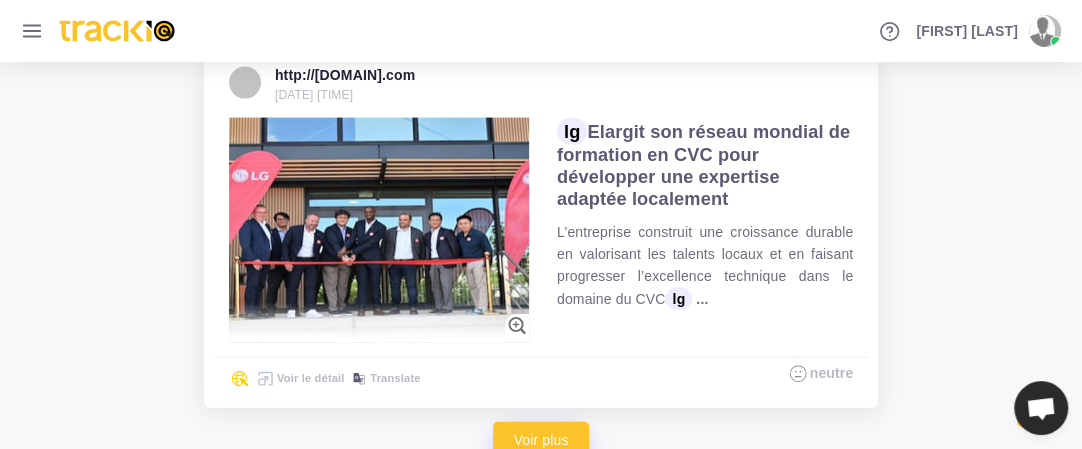 click on "Voir plus" at bounding box center (541, 440) 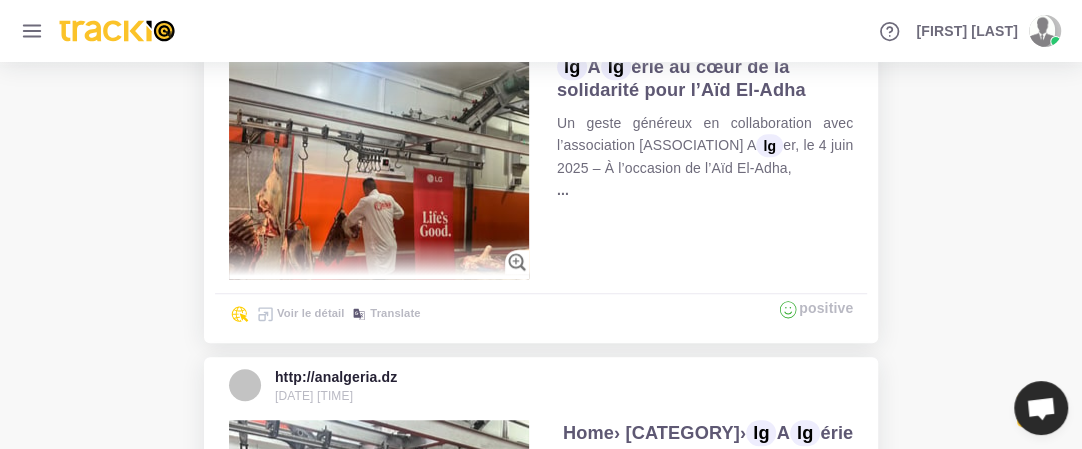 scroll, scrollTop: 8428, scrollLeft: 0, axis: vertical 